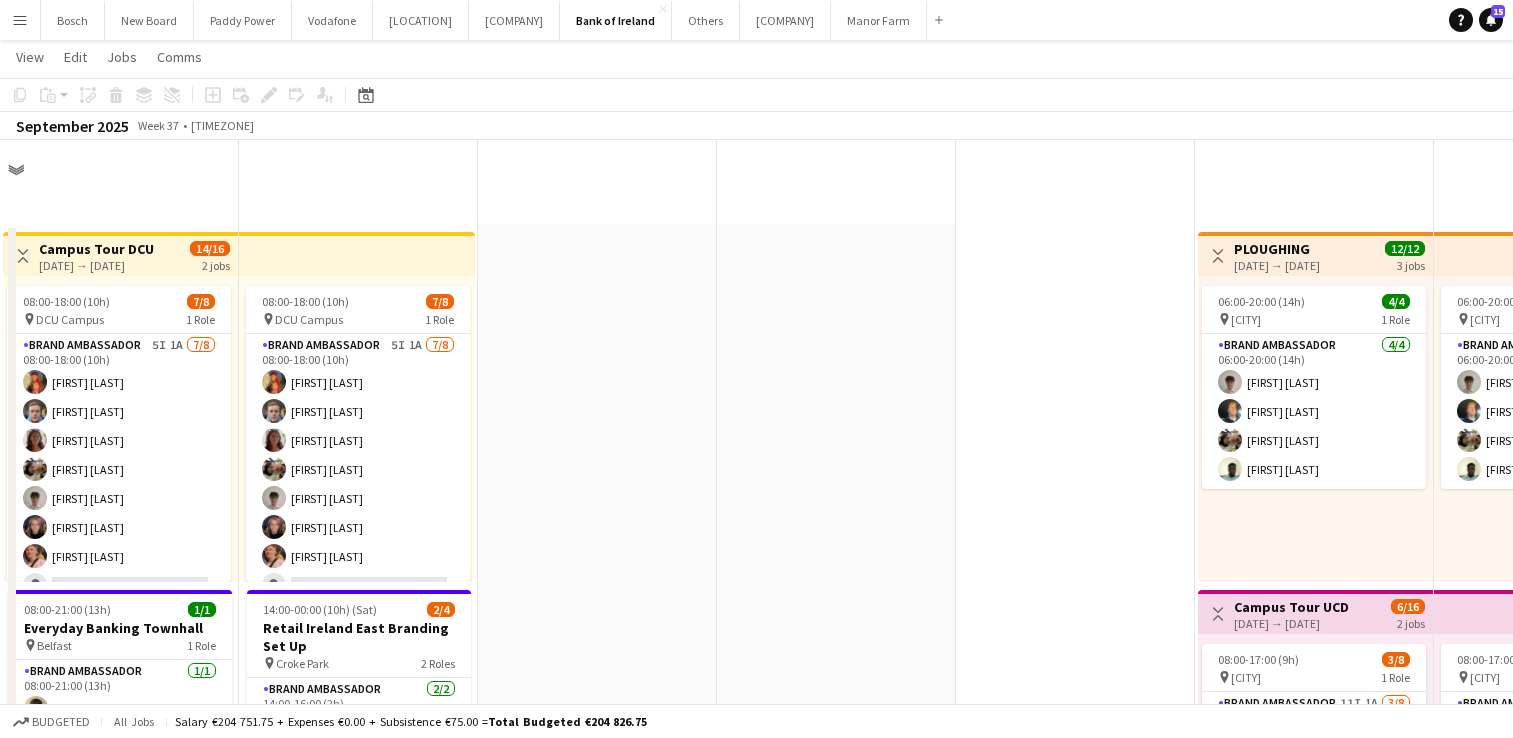 scroll, scrollTop: 2041, scrollLeft: 0, axis: vertical 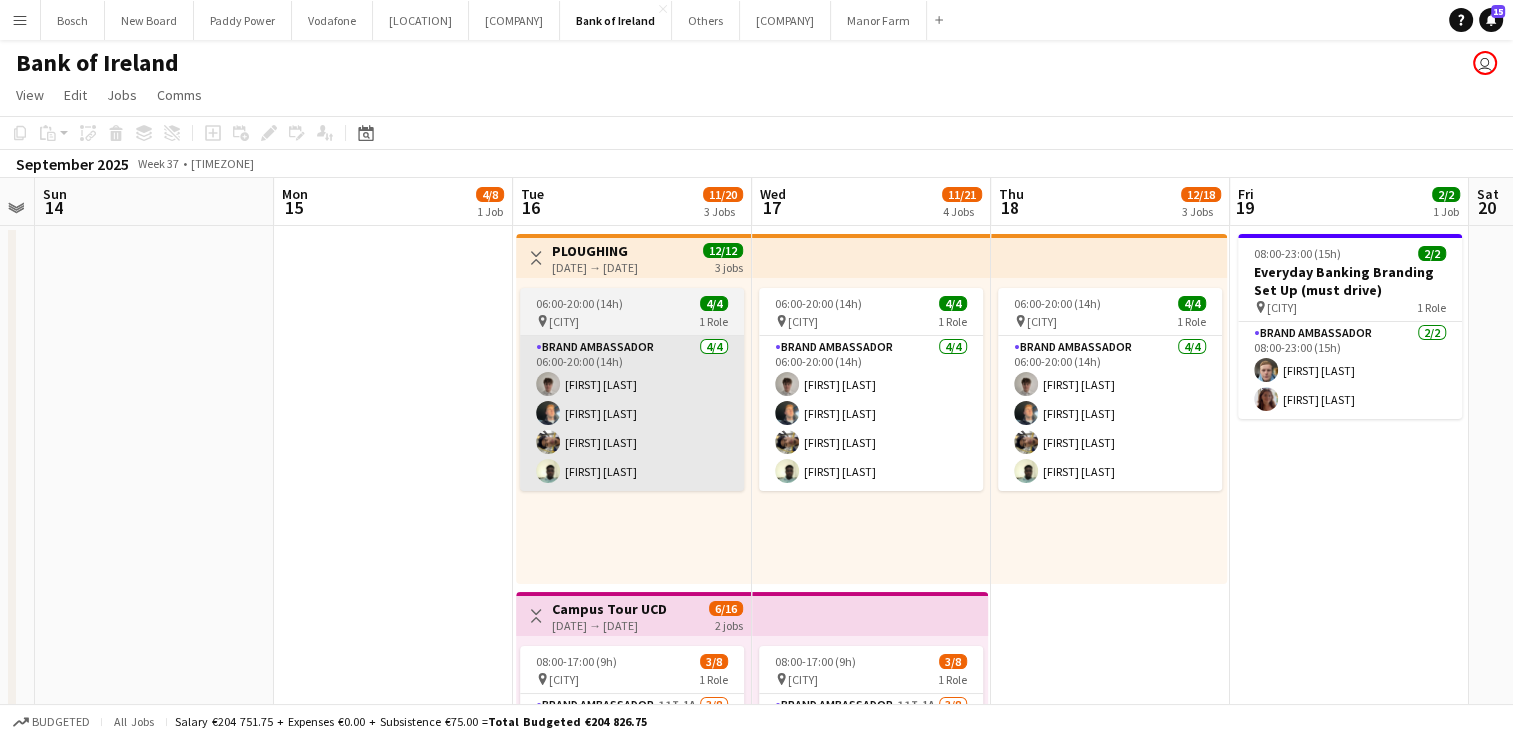 drag, startPoint x: 761, startPoint y: 518, endPoint x: 717, endPoint y: 336, distance: 187.24316 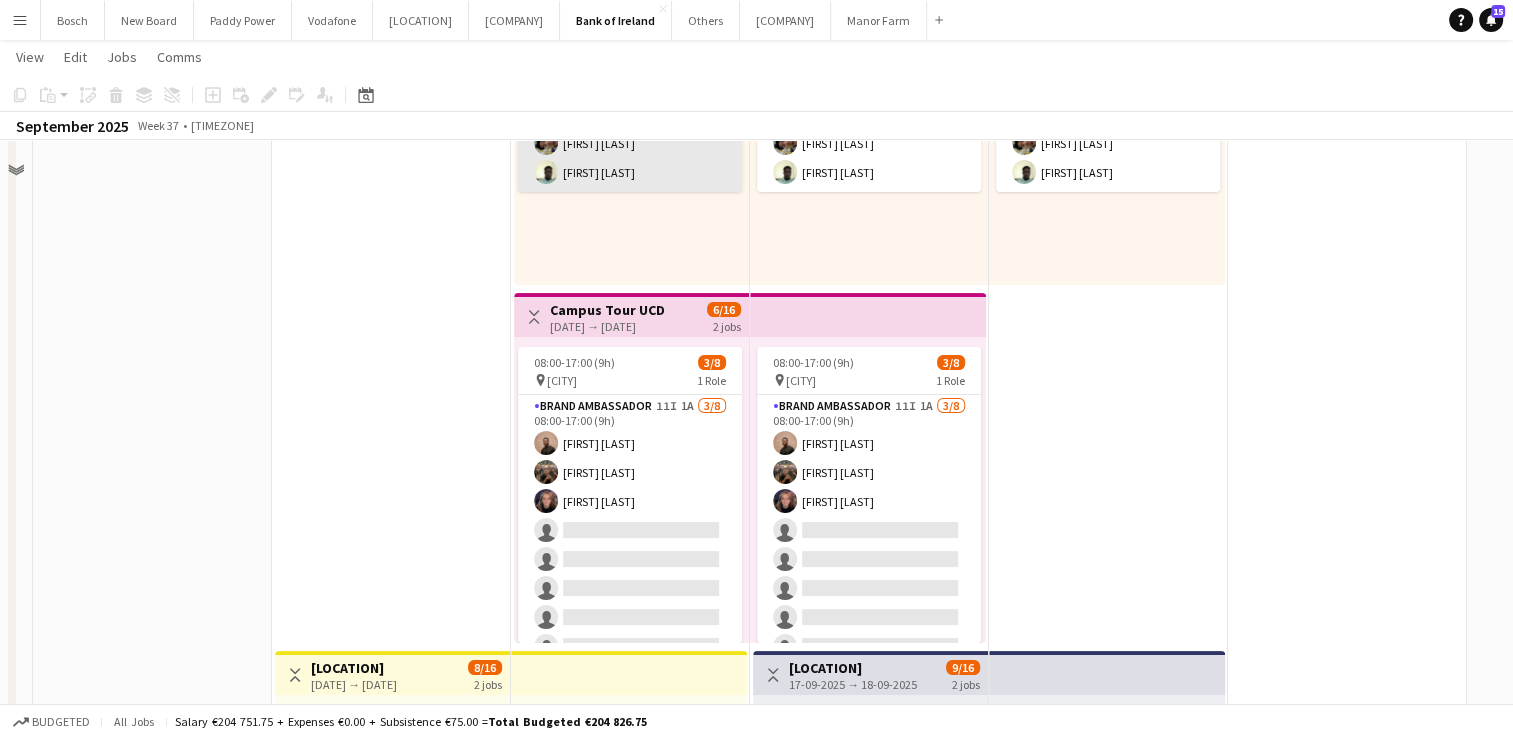 scroll, scrollTop: 300, scrollLeft: 0, axis: vertical 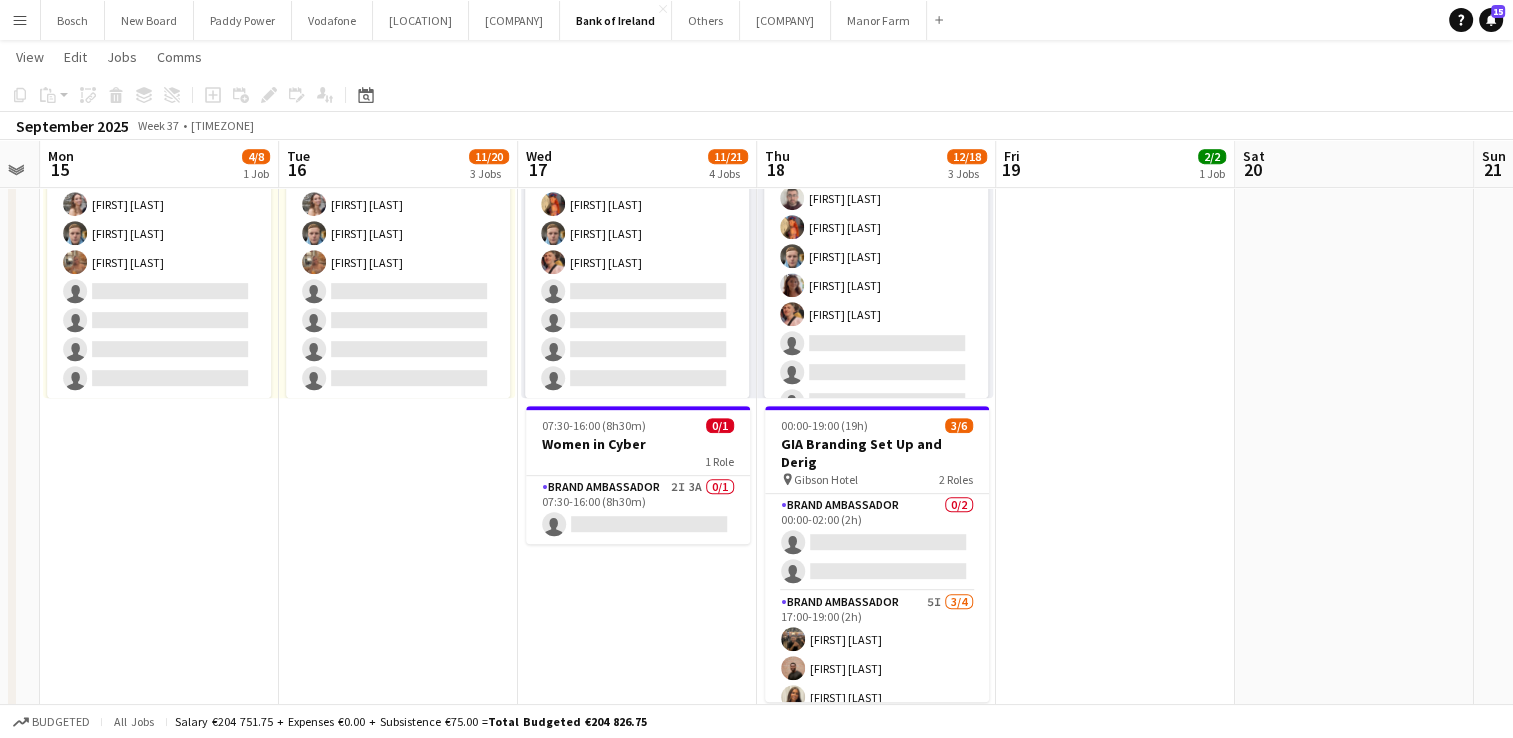 drag, startPoint x: 681, startPoint y: 630, endPoint x: 450, endPoint y: 610, distance: 231.86418 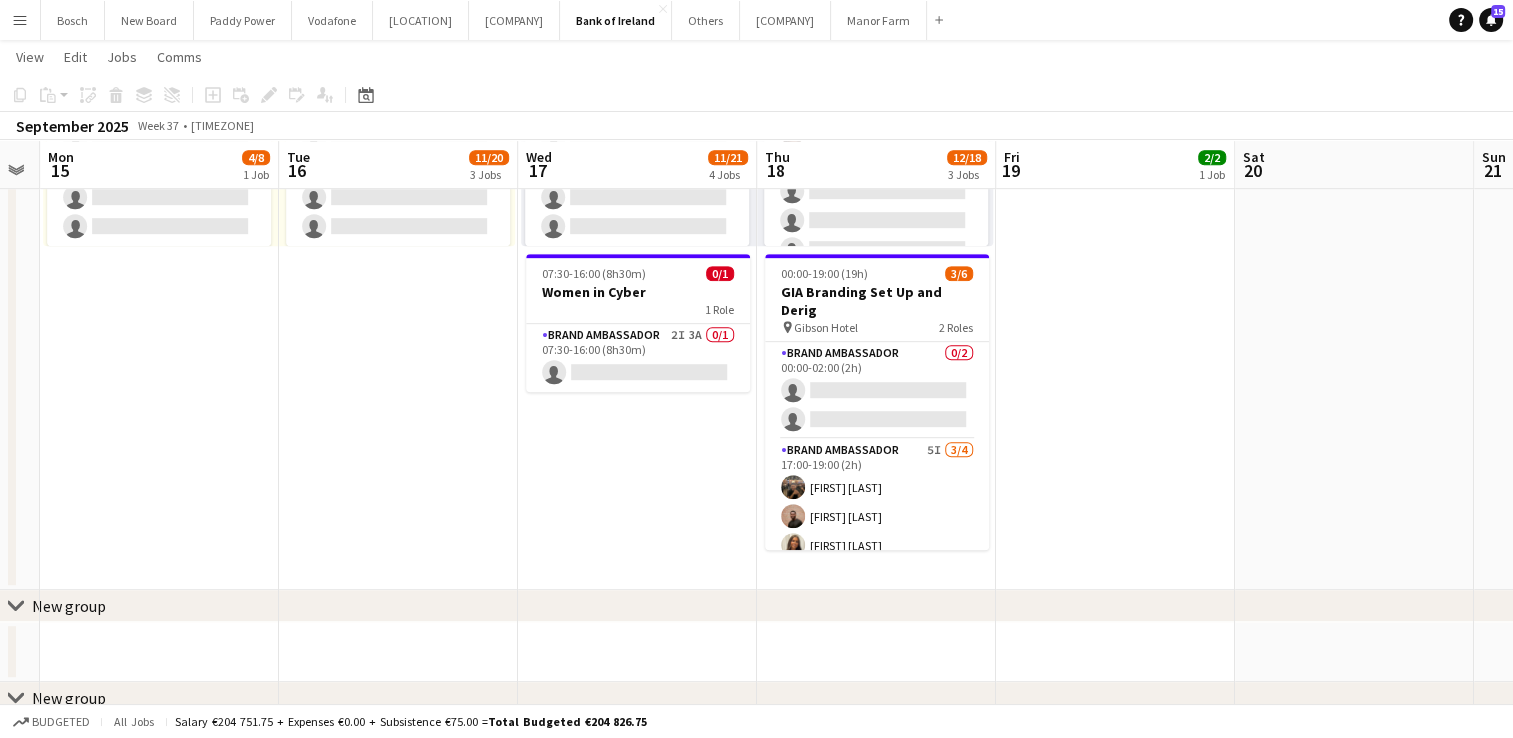 scroll, scrollTop: 1100, scrollLeft: 0, axis: vertical 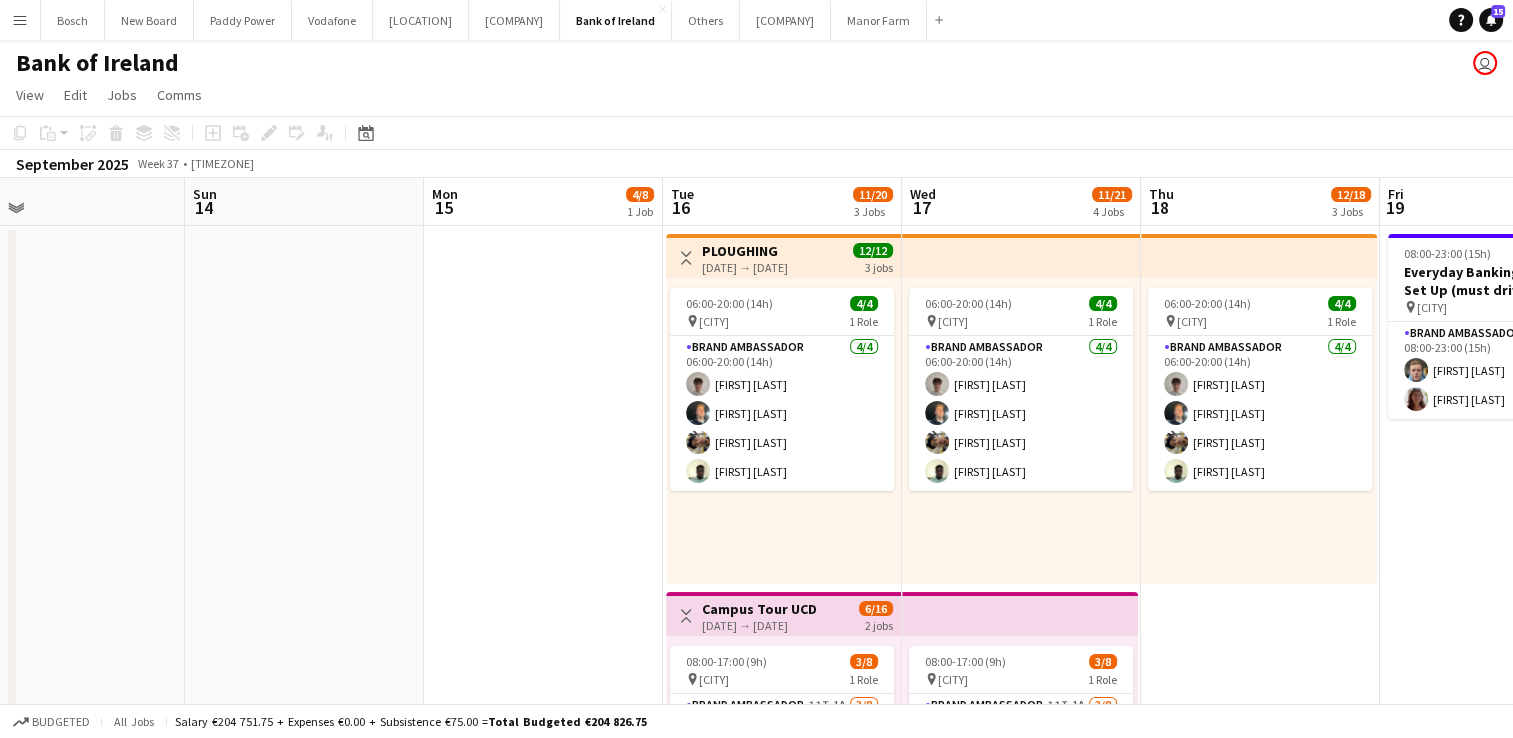 drag, startPoint x: 204, startPoint y: 403, endPoint x: 1011, endPoint y: 285, distance: 815.58136 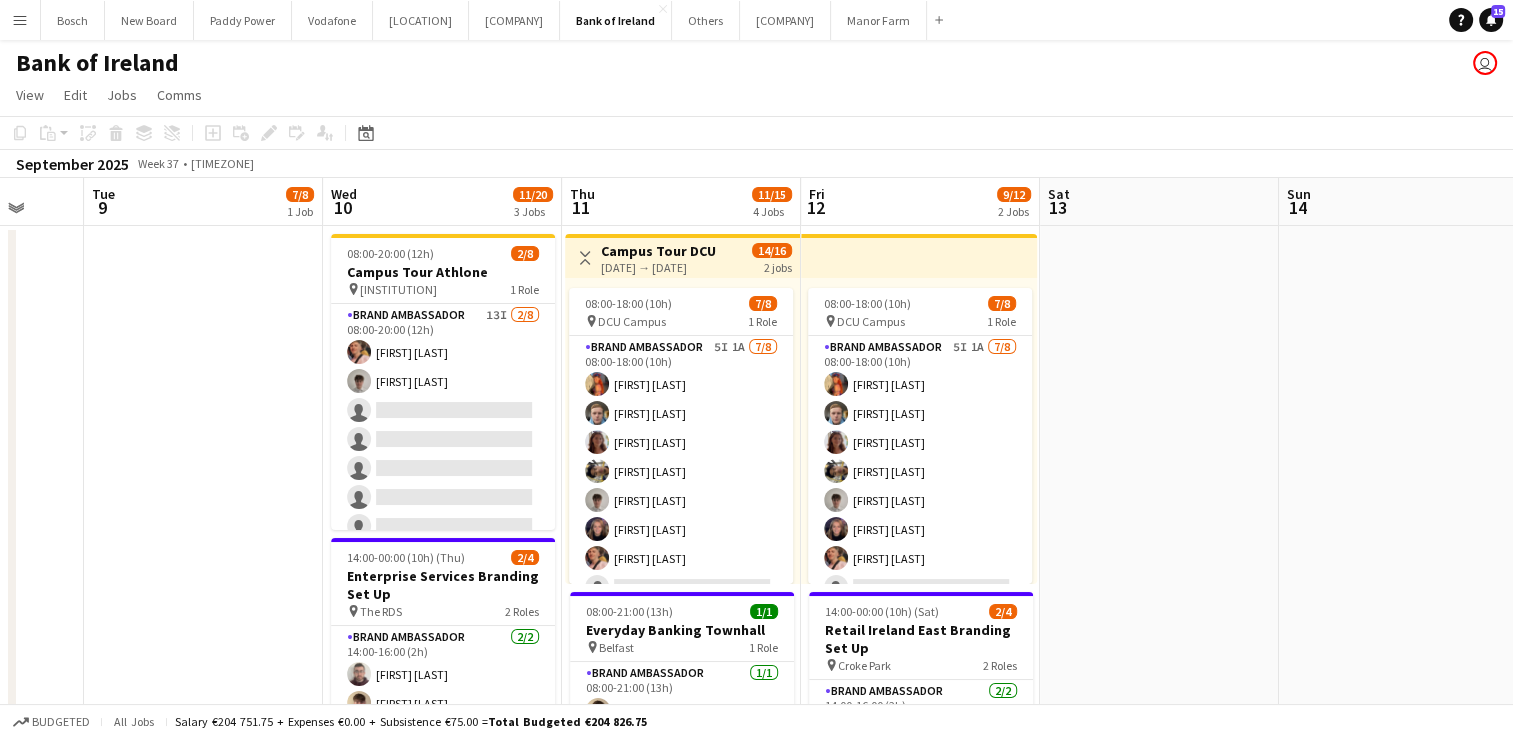 click on "Sat   6   Sun   7   Mon   8   Tue   9   7/8   1 Job   Wed   10   11/20   3 Jobs   Thu   11   11/15   4 Jobs   Fri   12   9/12   2 Jobs   Sat   13   Sun   14   Mon   15   4/8   1 Job   Tue   16   11/20   3 Jobs   Wed   17   11/21   4 Jobs      08:00-20:00 (12h)    2/8   Campus Tour Athlone
pin
Athlone TUS   1 Role   Brand Ambassador   13I   2/8   08:00-20:00 (12h)
[FIRST] [LAST] [FIRST] [LAST]
single-neutral-actions
single-neutral-actions
single-neutral-actions
single-neutral-actions
single-neutral-actions
single-neutral-actions
14:00-00:00 (10h) (Thu)   2/4   Enterprise Services Branding Set Up
pin
The RDS   2 Roles   Brand Ambassador   2/2   14:00-16:00 (2h)
[FIRST] [LAST] [FIRST] [LAST]   Brand Ambassador   2I   0/2" at bounding box center (756, 1616) 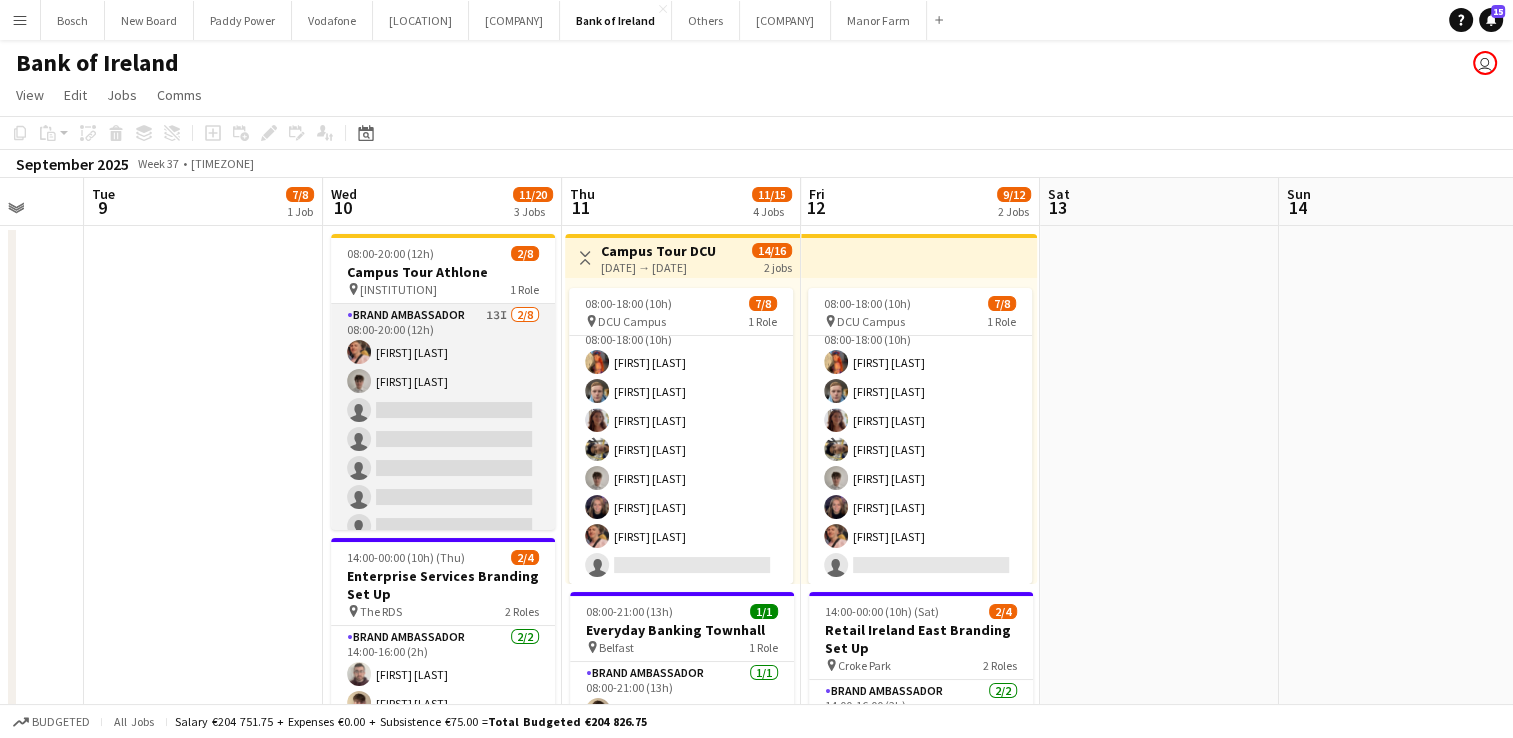 click on "Brand Ambassador   13I   2/8   08:00-20:00 (12h)
[FIRST] [LAST] [FIRST] [LAST]
single-neutral-actions
single-neutral-actions
single-neutral-actions
single-neutral-actions
single-neutral-actions
single-neutral-actions" at bounding box center [443, 439] 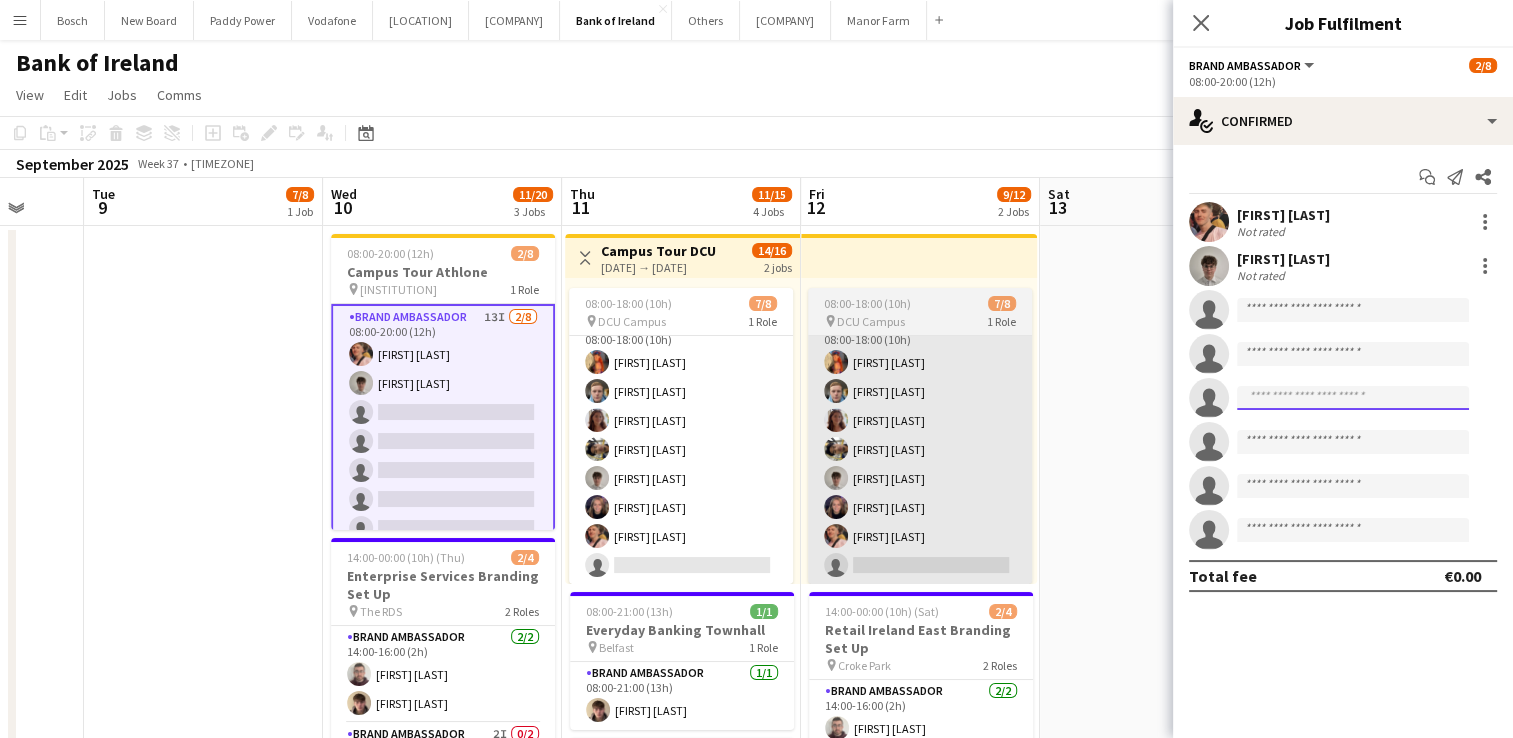 drag, startPoint x: 1208, startPoint y: 421, endPoint x: 936, endPoint y: 421, distance: 272 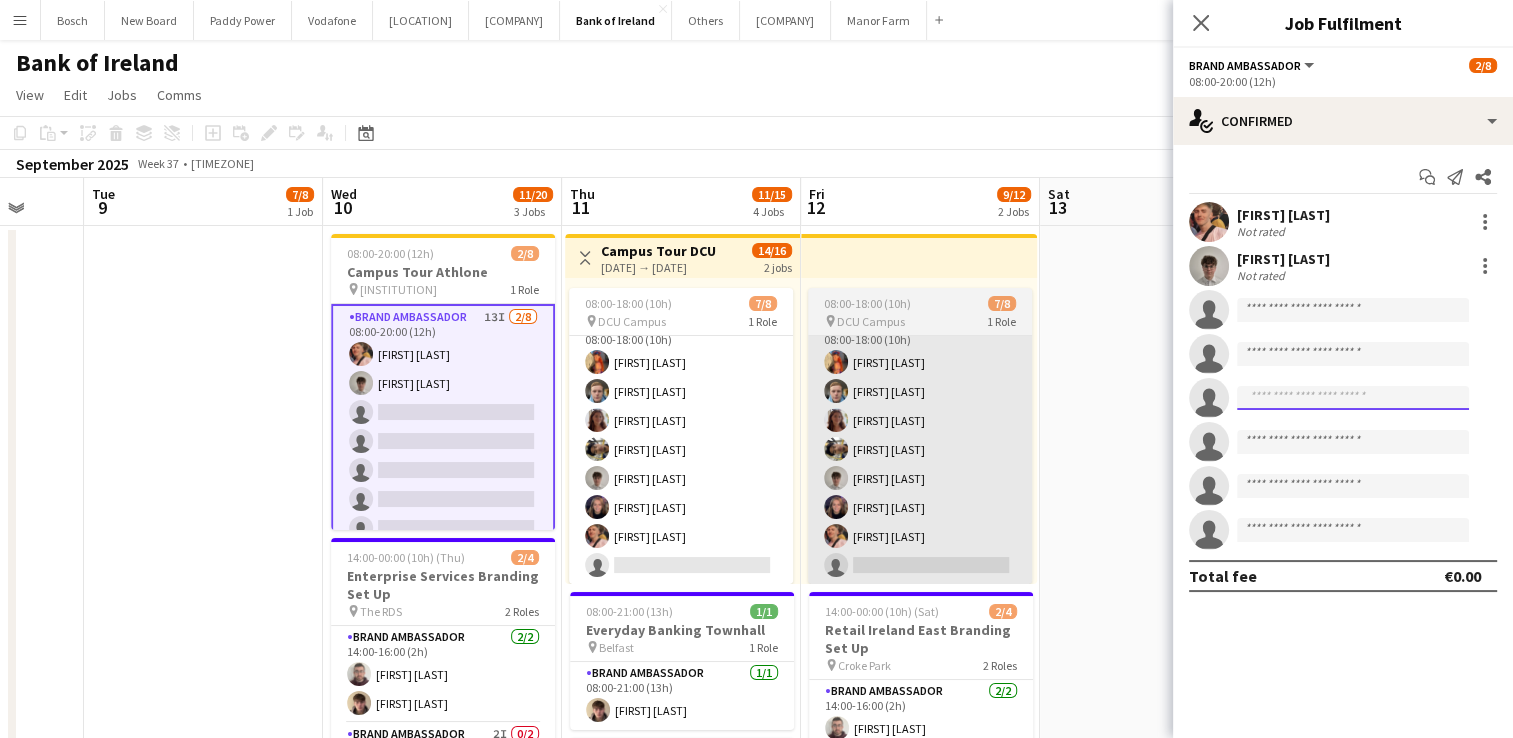 click on "Menu
Boards
Boards   Boards   All jobs   Status
Workforce
Workforce   My Workforce   Recruiting
Comms
Comms
Pay
Pay   Approvals
Platform Settings
Platform Settings   Your settings
Training Academy
Training Academy
Knowledge Base
Knowledge Base
Product Updates
Product Updates   Log Out   Privacy   Bosch
Close
New Board
Close
Paddy Power
Close
Vodafone
Close
Sky
Close
NBI
Close
Bank of Ireland
Close
Others
Close
An Post
Close
Manor Farm
Close
Add
Help" at bounding box center [756, 1544] 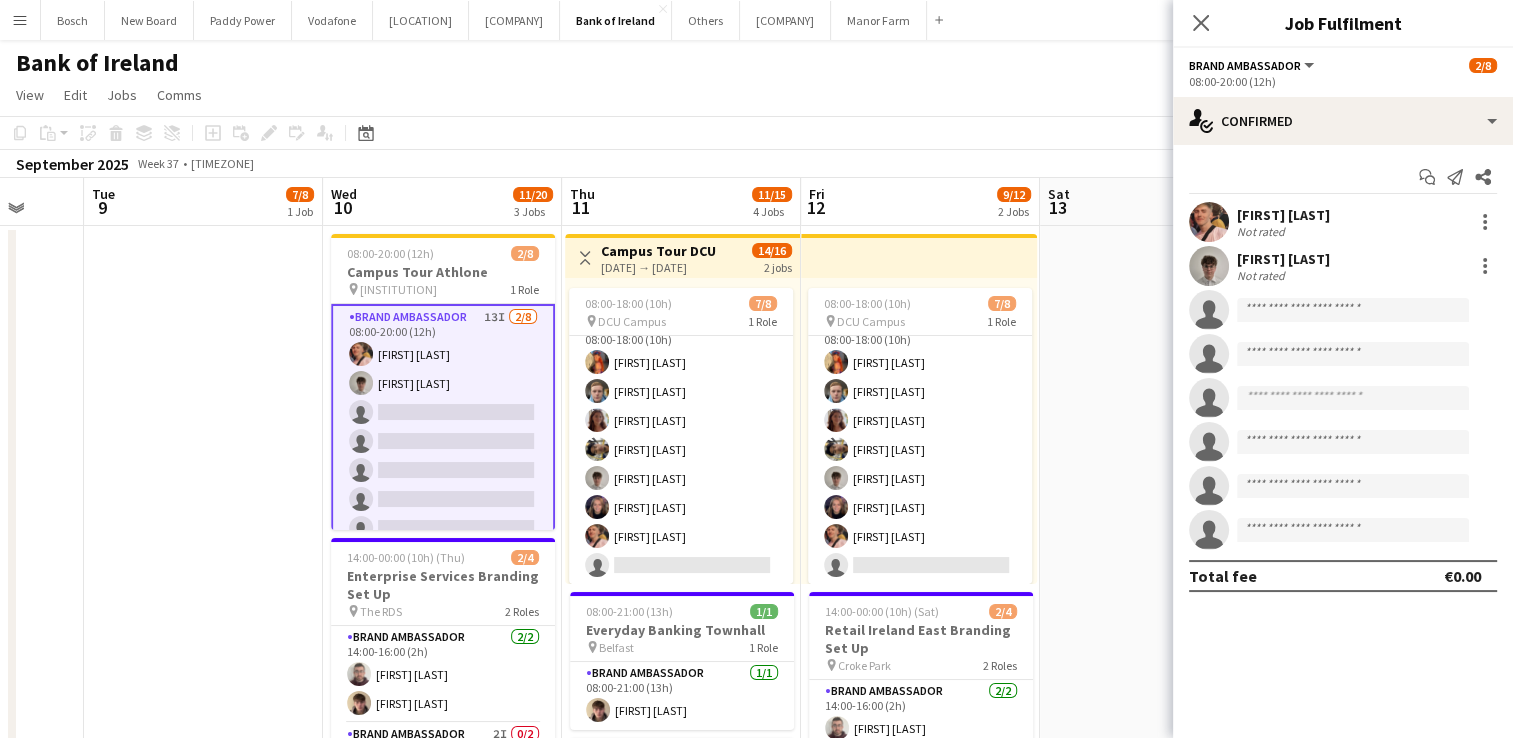 drag, startPoint x: 1108, startPoint y: 336, endPoint x: 253, endPoint y: 322, distance: 855.1146 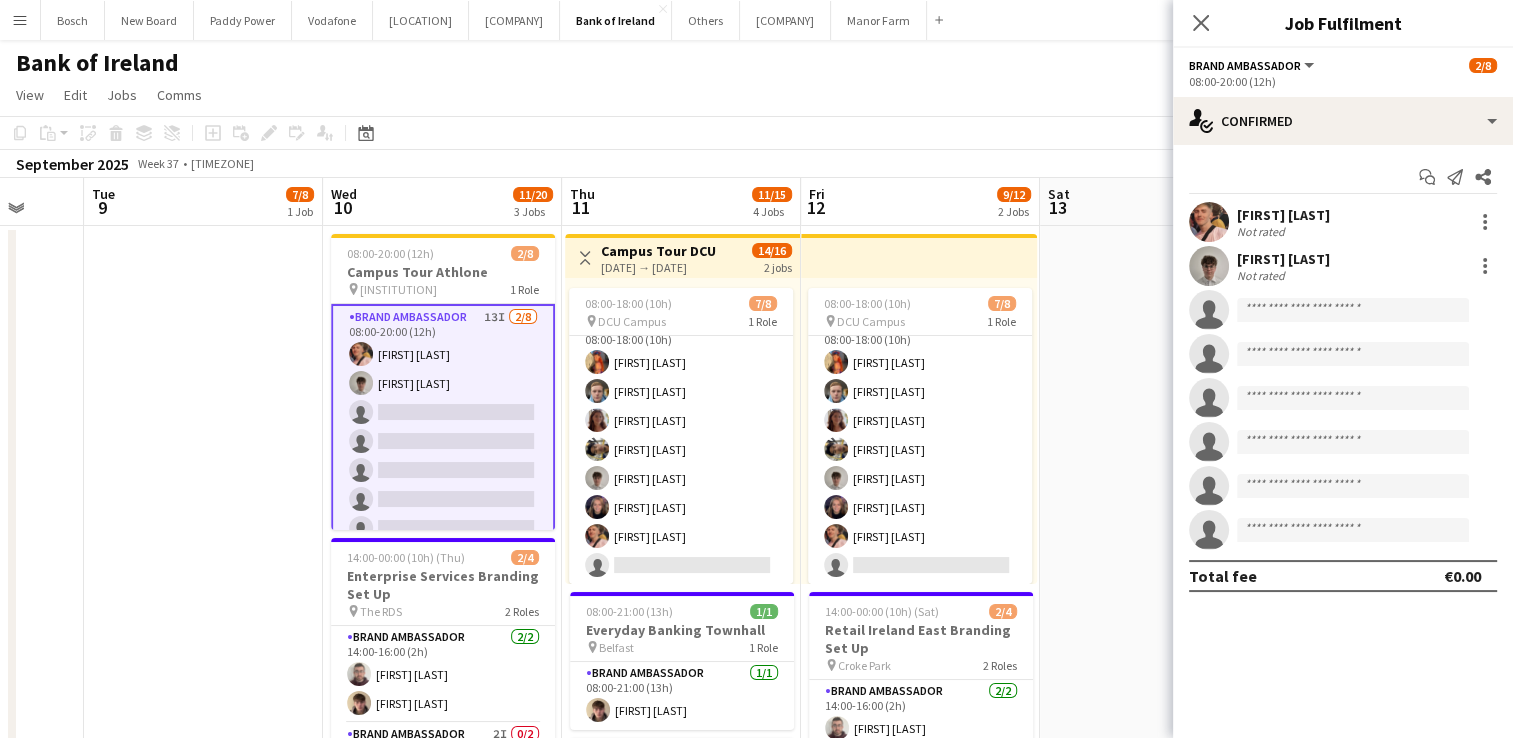 click on "Sat   6   Sun   7   Mon   8   Tue   9   7/8   1 Job   Wed   10   11/20   3 Jobs   Thu   11   11/15   4 Jobs   Fri   12   9/12   2 Jobs   Sat   13   Sun   14   Mon   15   4/8   1 Job   Tue   16   11/20   3 Jobs   Wed   17   11/21   4 Jobs      08:00-20:00 (12h)    2/8   Campus Tour Athlone
pin
Athlone TUS   1 Role   Brand Ambassador   13I   2/8   08:00-20:00 (12h)
[FIRST] [LAST] [FIRST] [LAST]
single-neutral-actions
single-neutral-actions
single-neutral-actions
single-neutral-actions
single-neutral-actions
single-neutral-actions
14:00-00:00 (10h) (Thu)   2/4   Enterprise Services Branding Set Up
pin
The RDS   2 Roles   Brand Ambassador   2/2   14:00-16:00 (2h)
[FIRST] [LAST] [FIRST] [LAST]   Brand Ambassador   2I   0/2" at bounding box center (756, 1616) 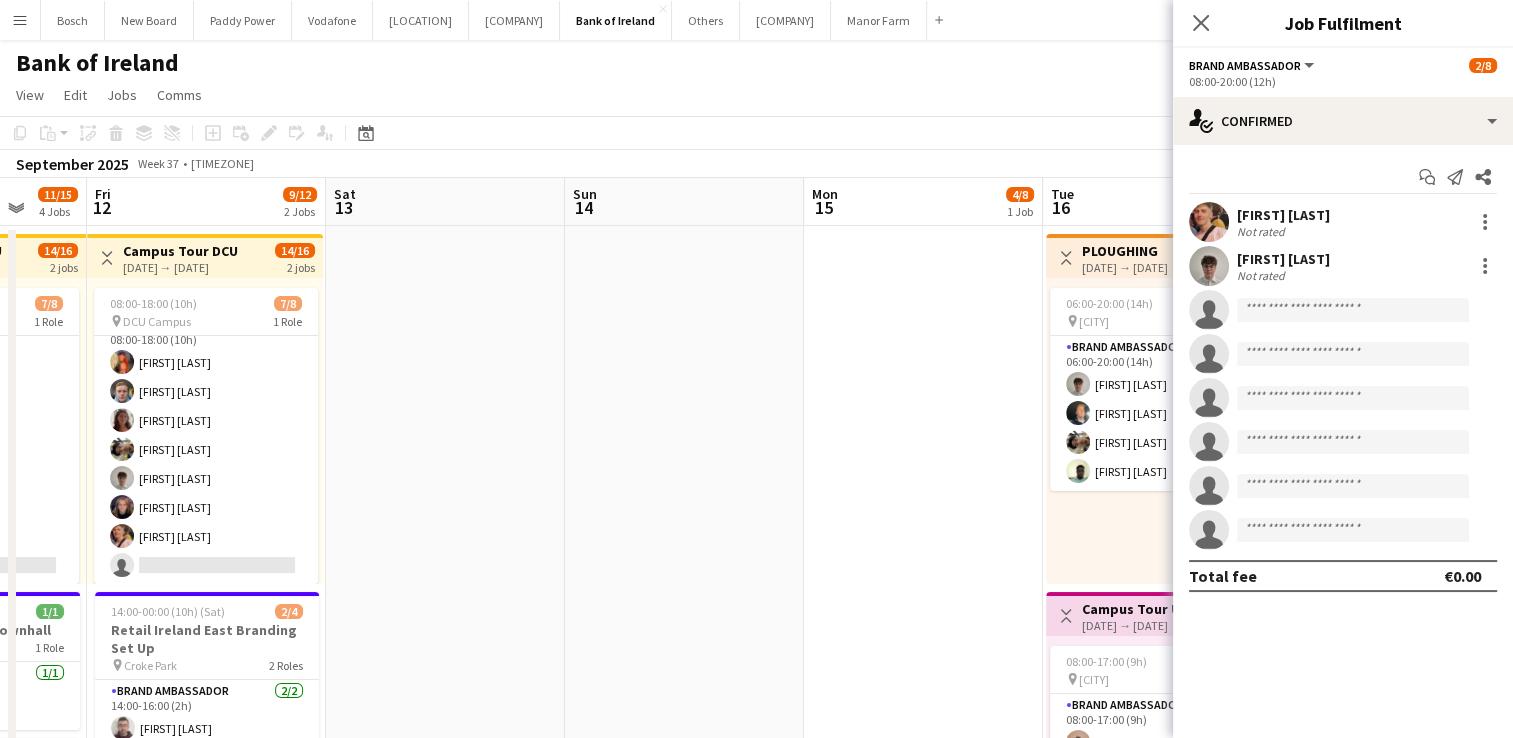 drag, startPoint x: 445, startPoint y: 310, endPoint x: 178, endPoint y: 301, distance: 267.15164 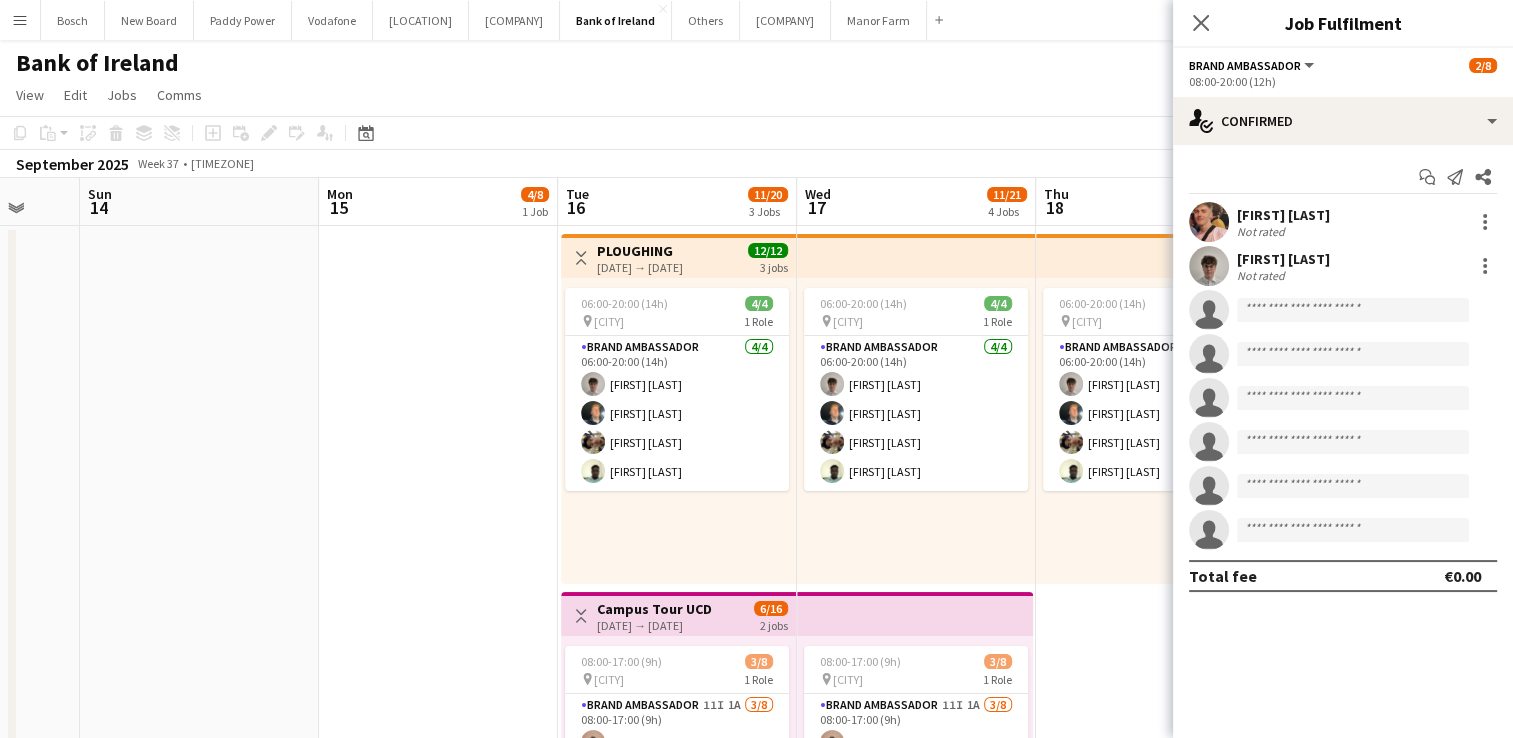 drag, startPoint x: 593, startPoint y: 453, endPoint x: 28, endPoint y: 370, distance: 571.0639 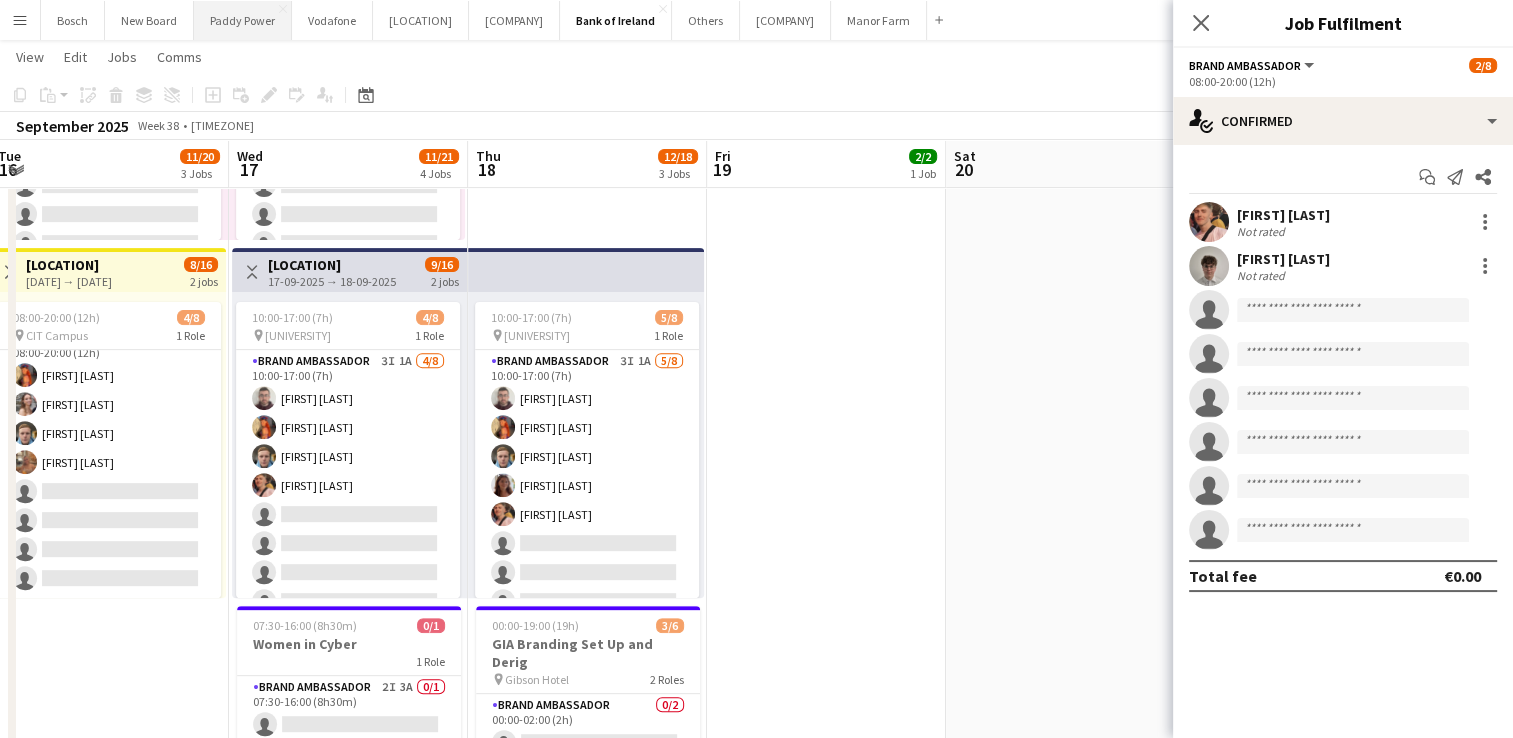 click on "Paddy Power
Close" at bounding box center [243, 20] 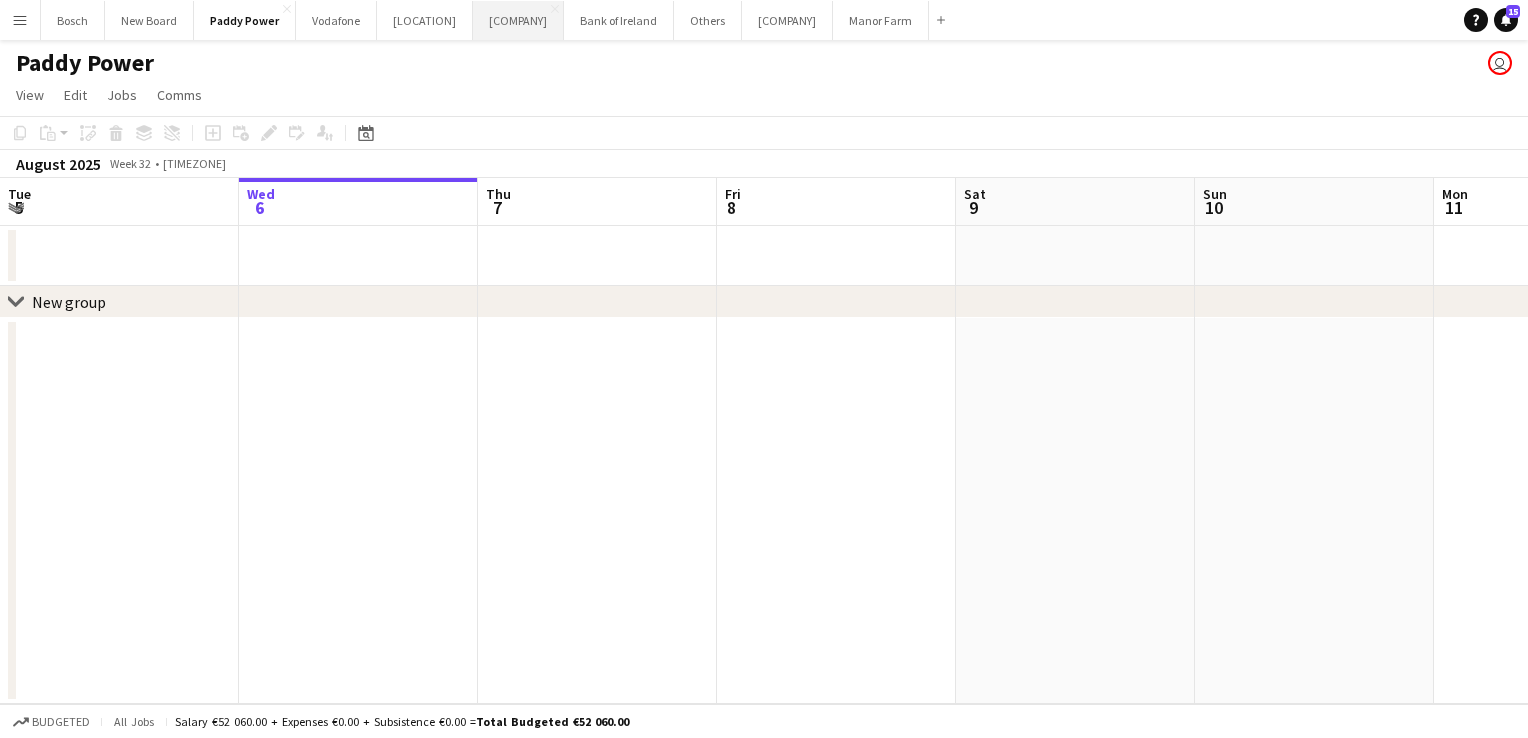 click on "NBI
Close" at bounding box center (518, 20) 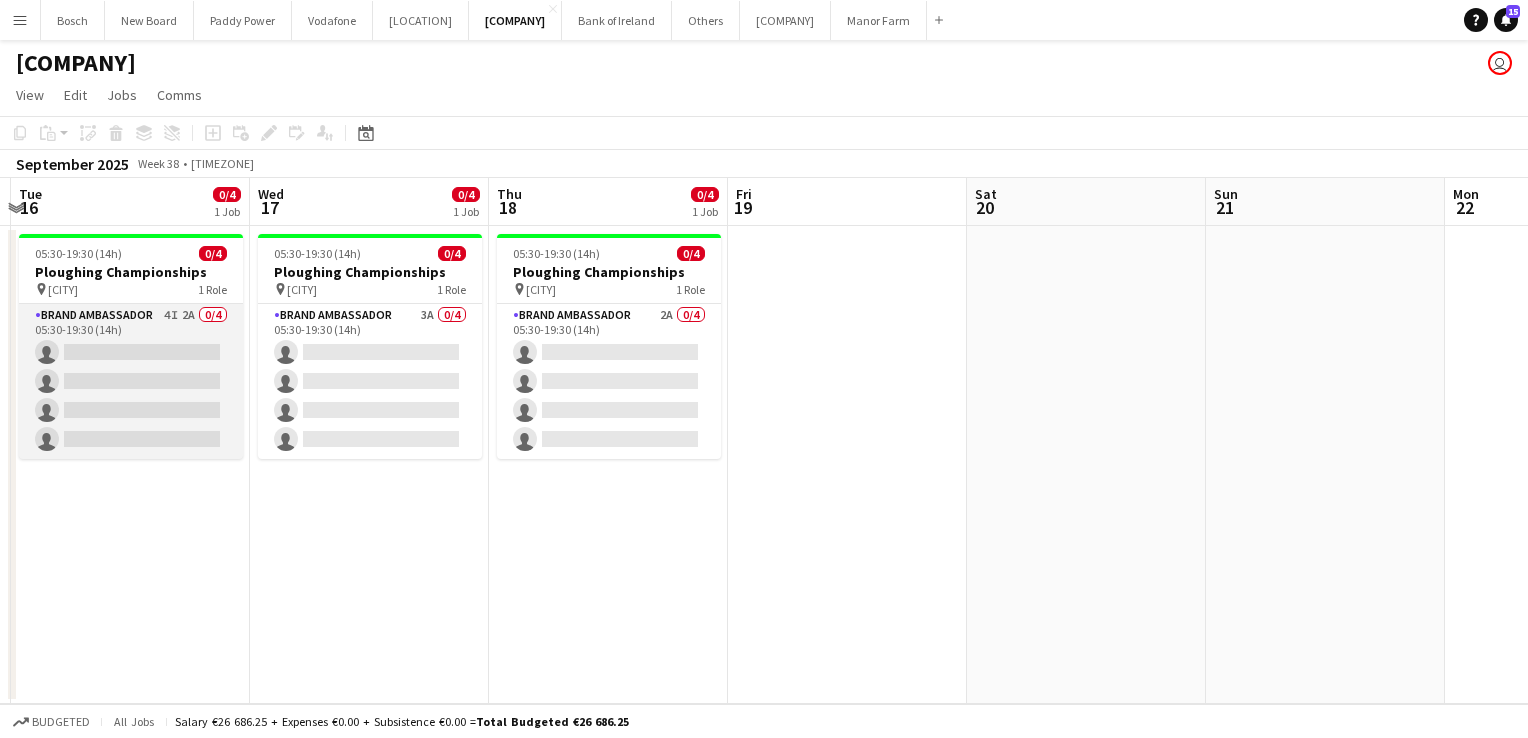 drag, startPoint x: 137, startPoint y: 325, endPoint x: 433, endPoint y: 276, distance: 300.02832 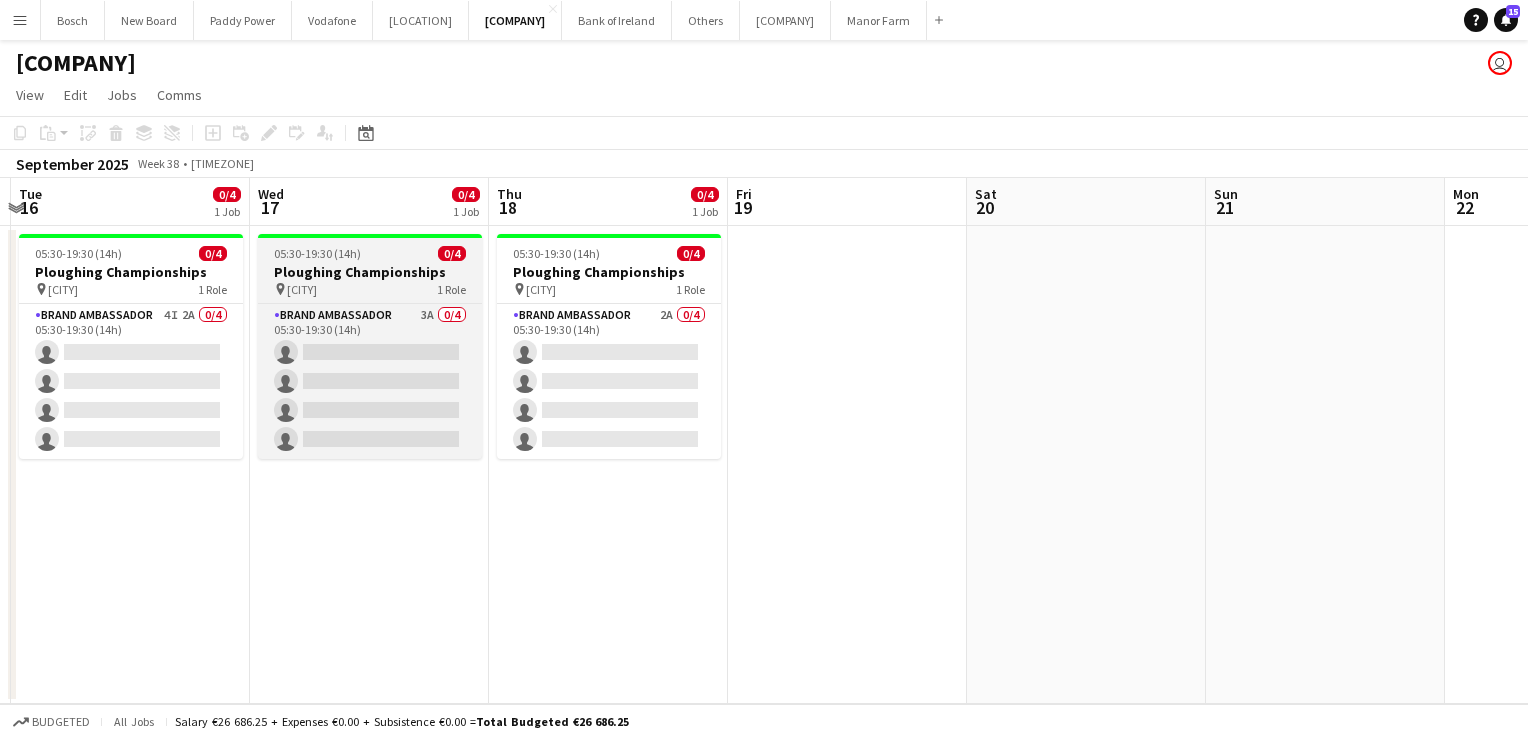 click on "Brand Ambassador   4I   2A   0/4   05:30-19:30 (14h)
single-neutral-actions
single-neutral-actions
single-neutral-actions
single-neutral-actions" at bounding box center [131, 381] 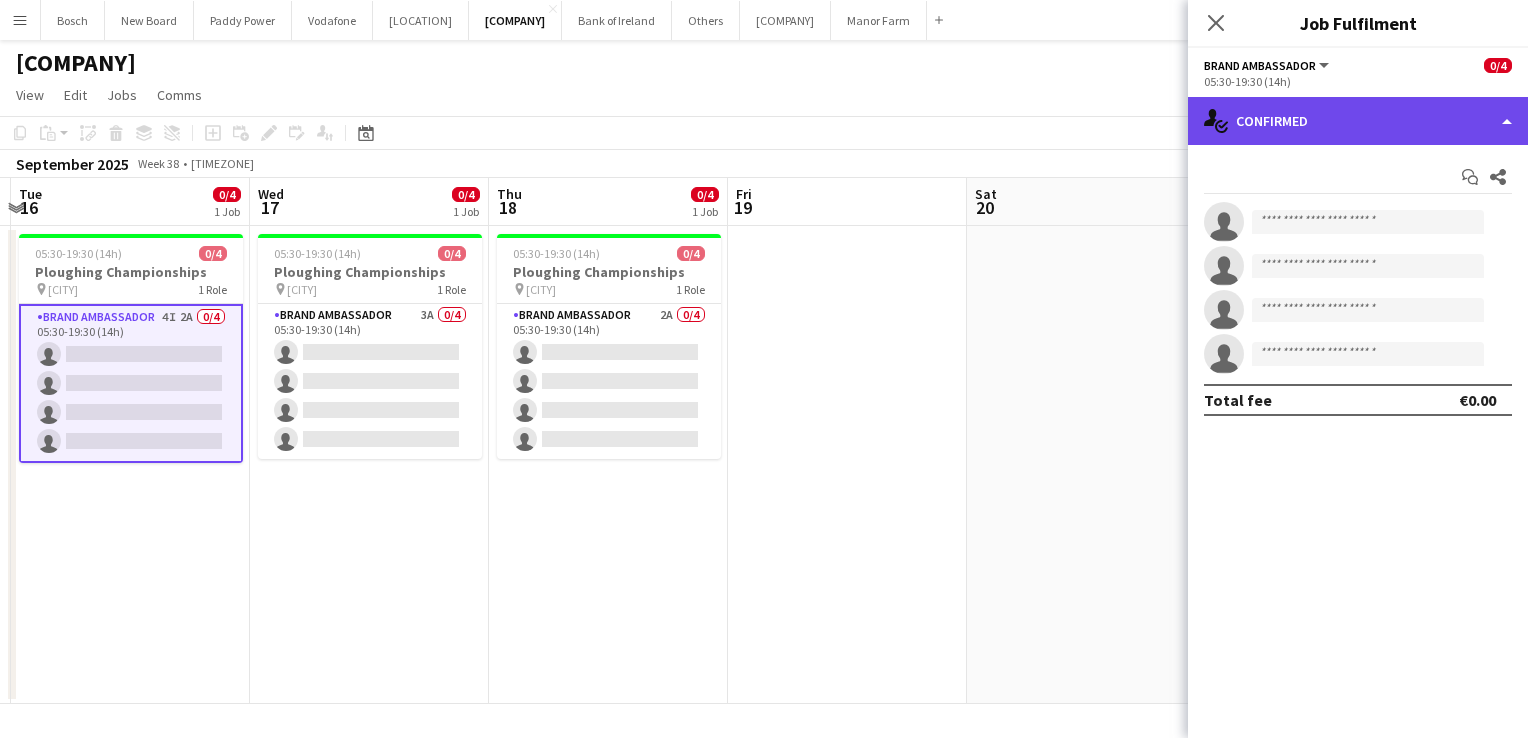 click on "single-neutral-actions-check-2
Confirmed" 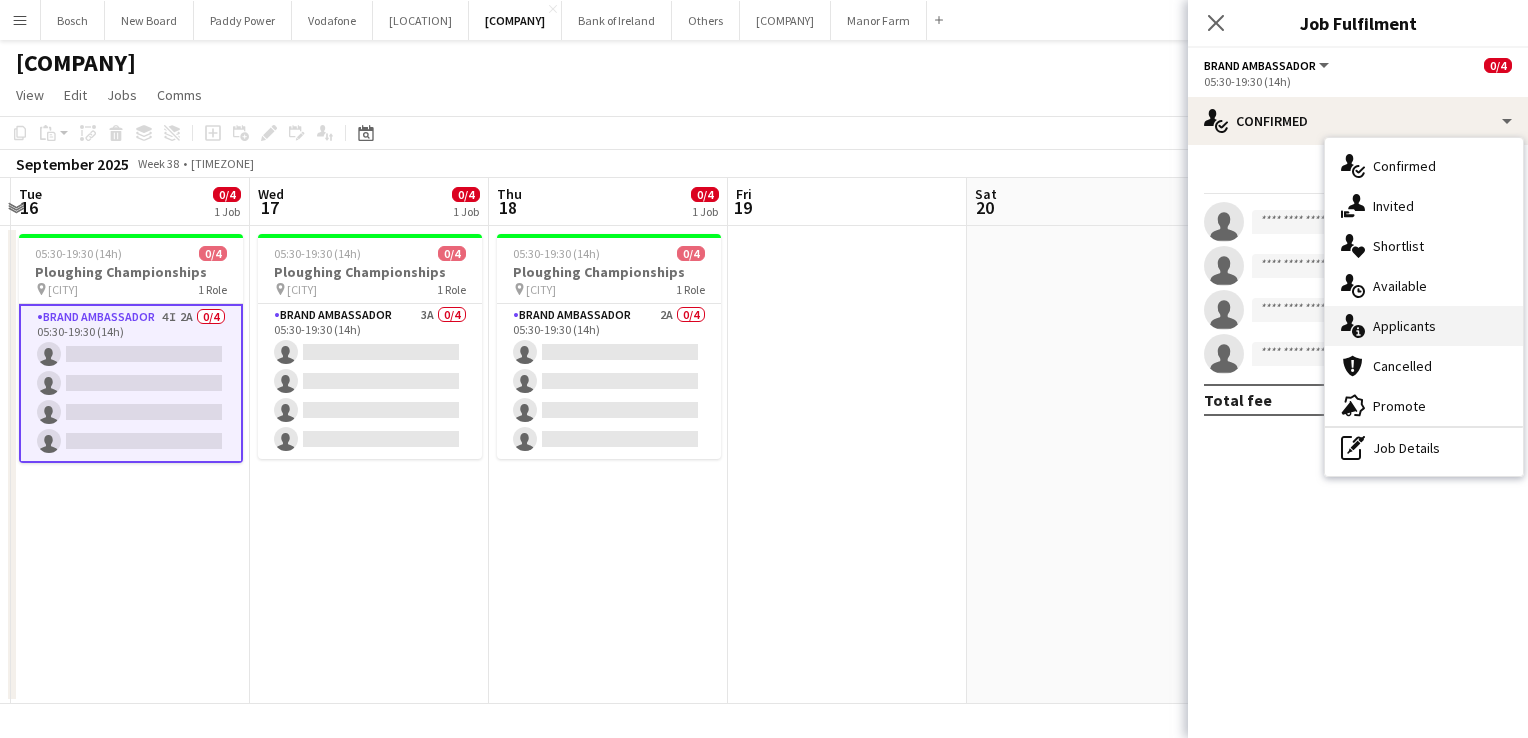 click on "single-neutral-actions-information
Applicants" at bounding box center (1424, 326) 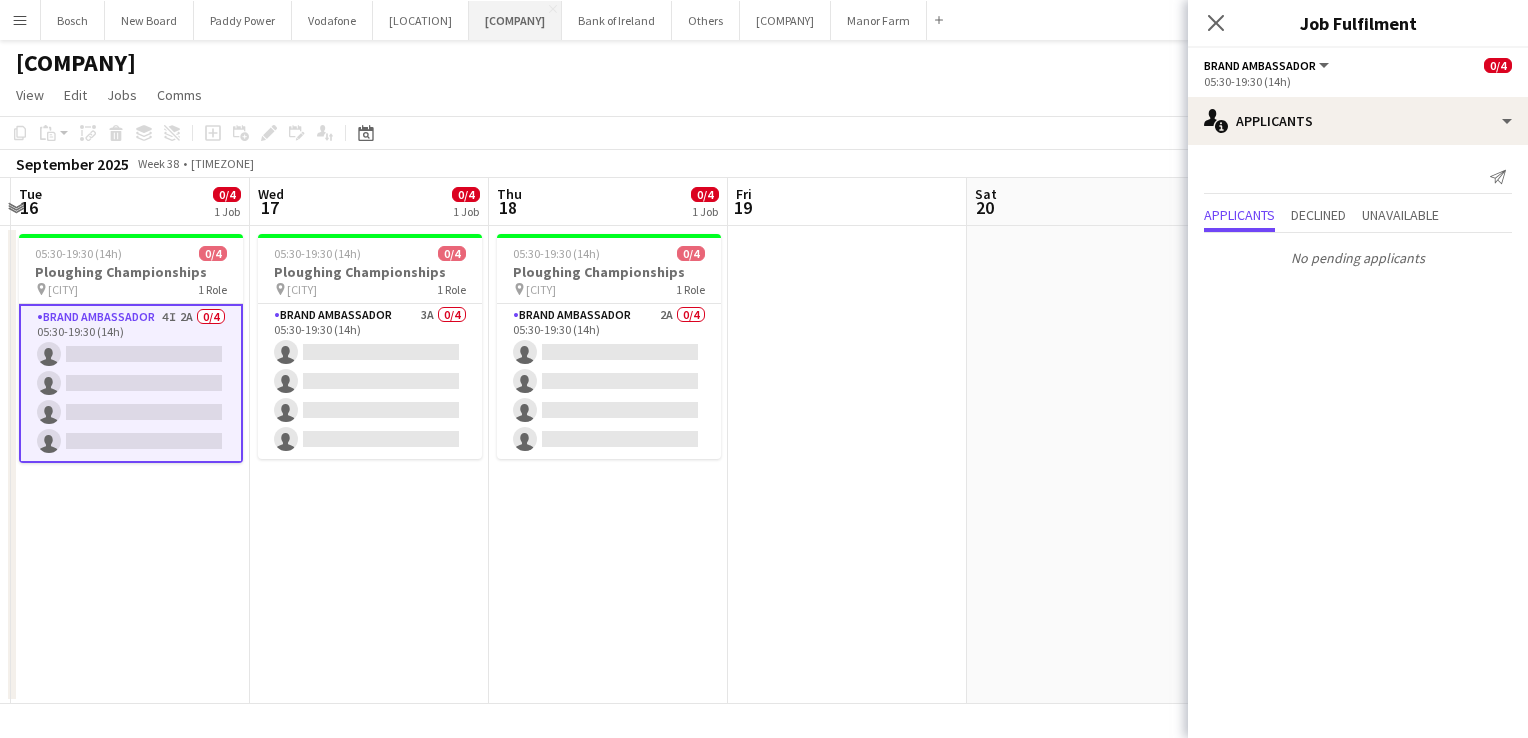 click on "NBI
Close" at bounding box center (515, 20) 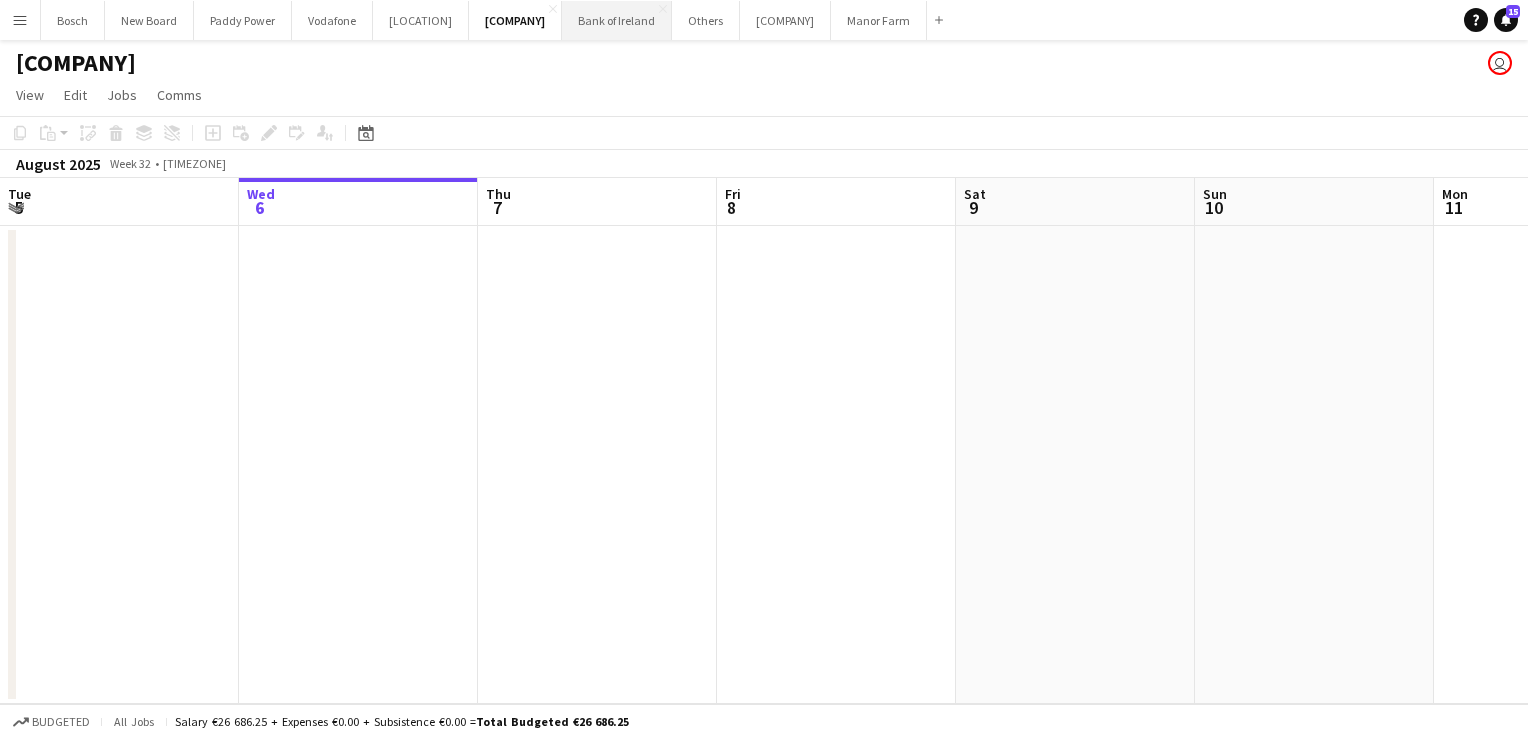 click on "Bank of Ireland
Close" at bounding box center (617, 20) 